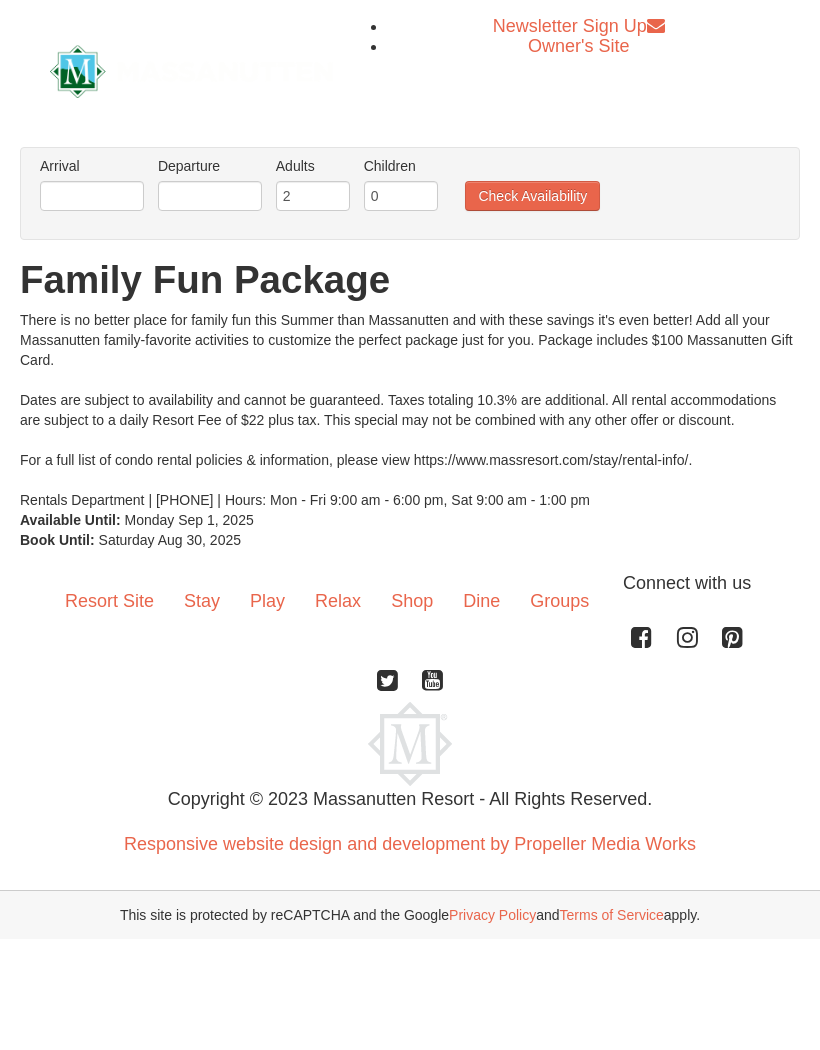 scroll, scrollTop: 0, scrollLeft: 0, axis: both 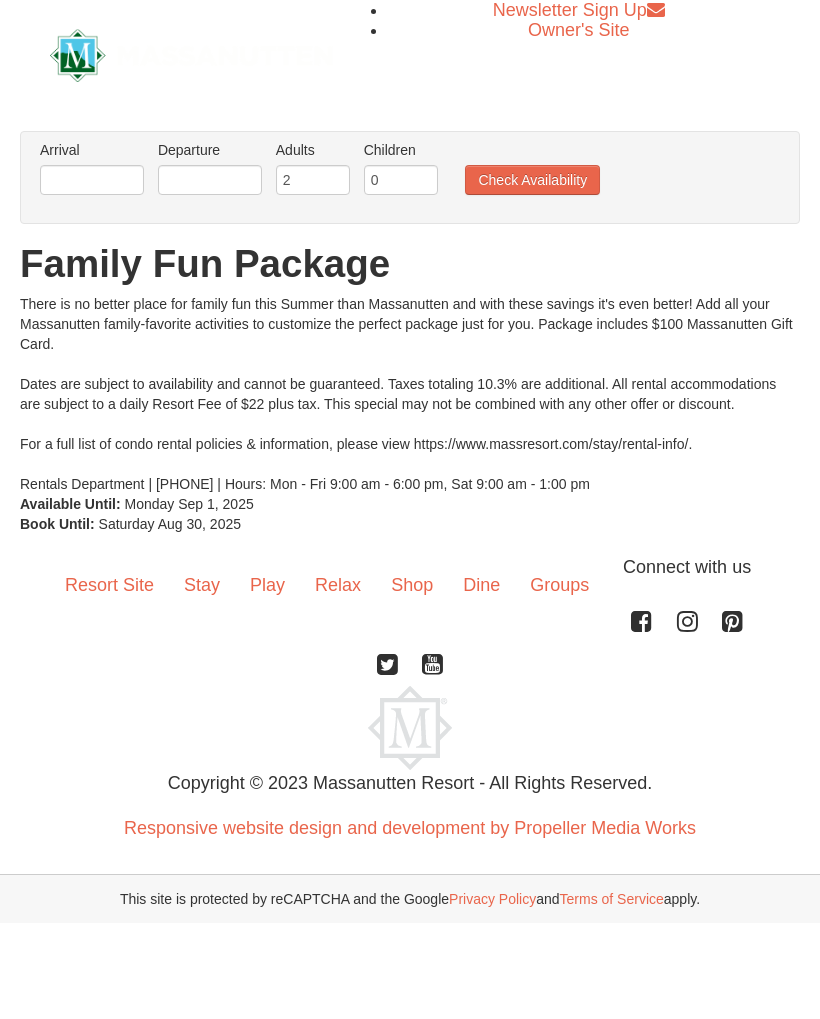 click on "Resort Site
Stay
Play
Relax
Shop
Dine
Groups
Connect with us
Facebook
Instagram
Pinterest
Twitter
YouTube
Copyright © 2023 Massanutten Resort - All Rights Reserved.
Responsive website design and development by Propeller Media Works" at bounding box center [410, 706] 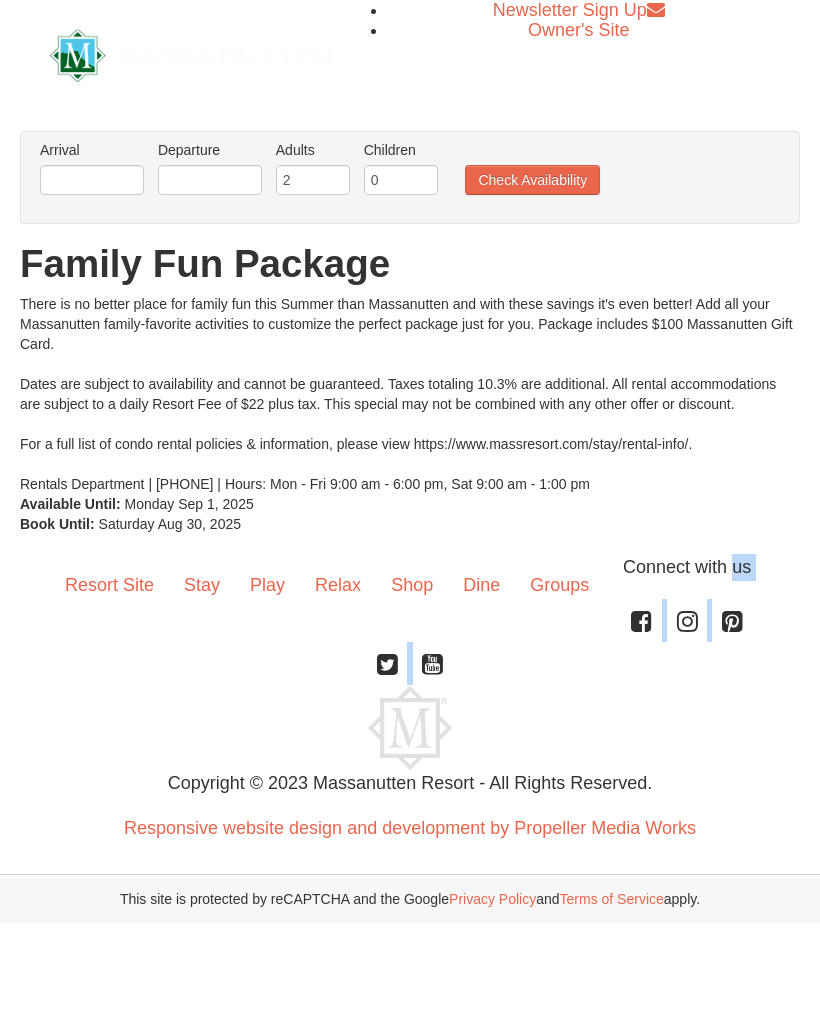 click on "Owner's Site" at bounding box center [578, 30] 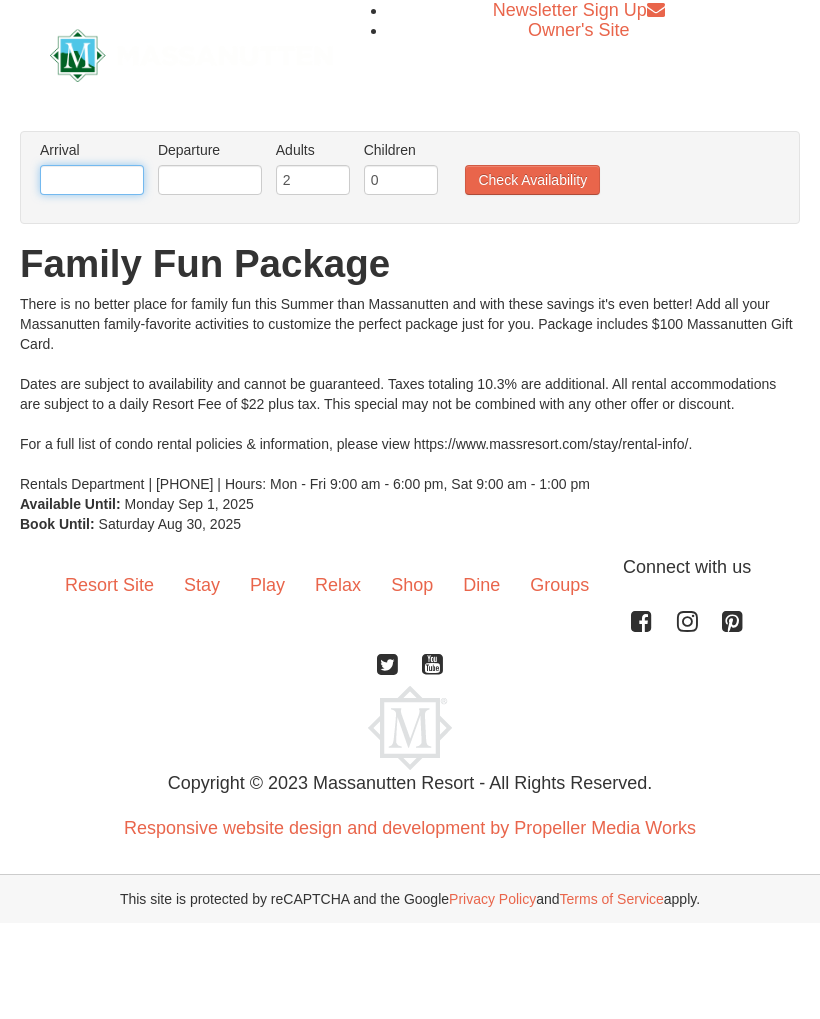 click at bounding box center (92, 180) 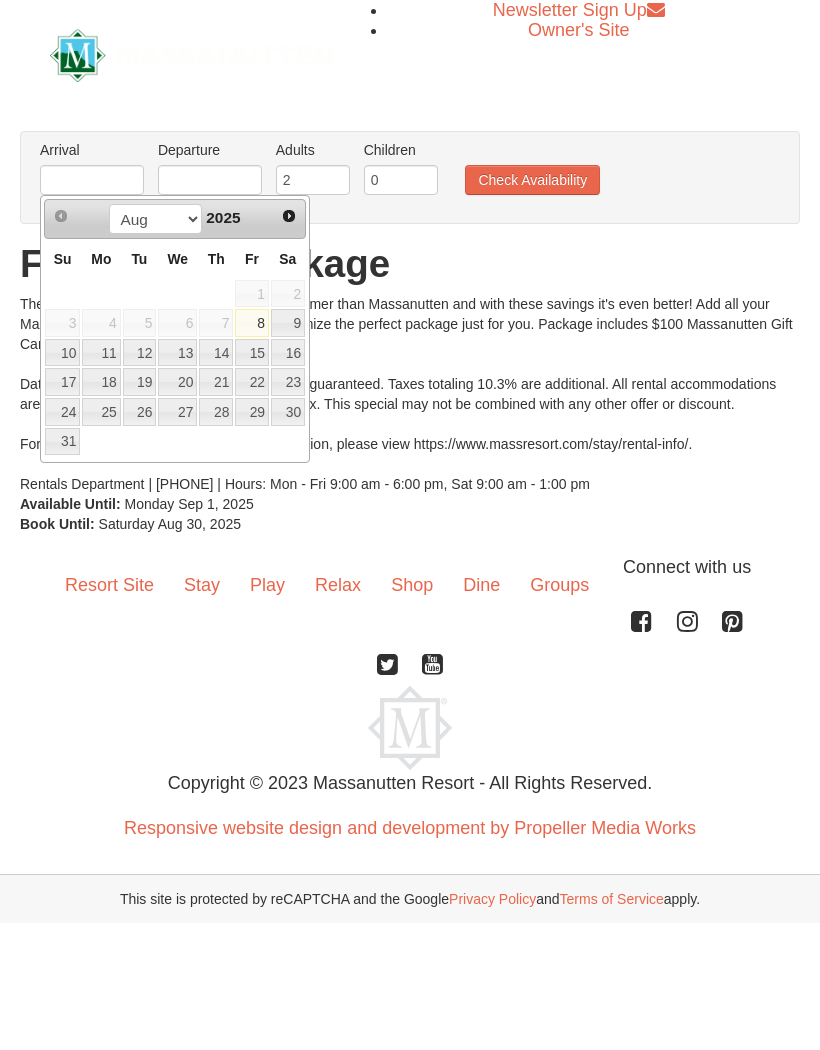 click on "30" at bounding box center [288, 412] 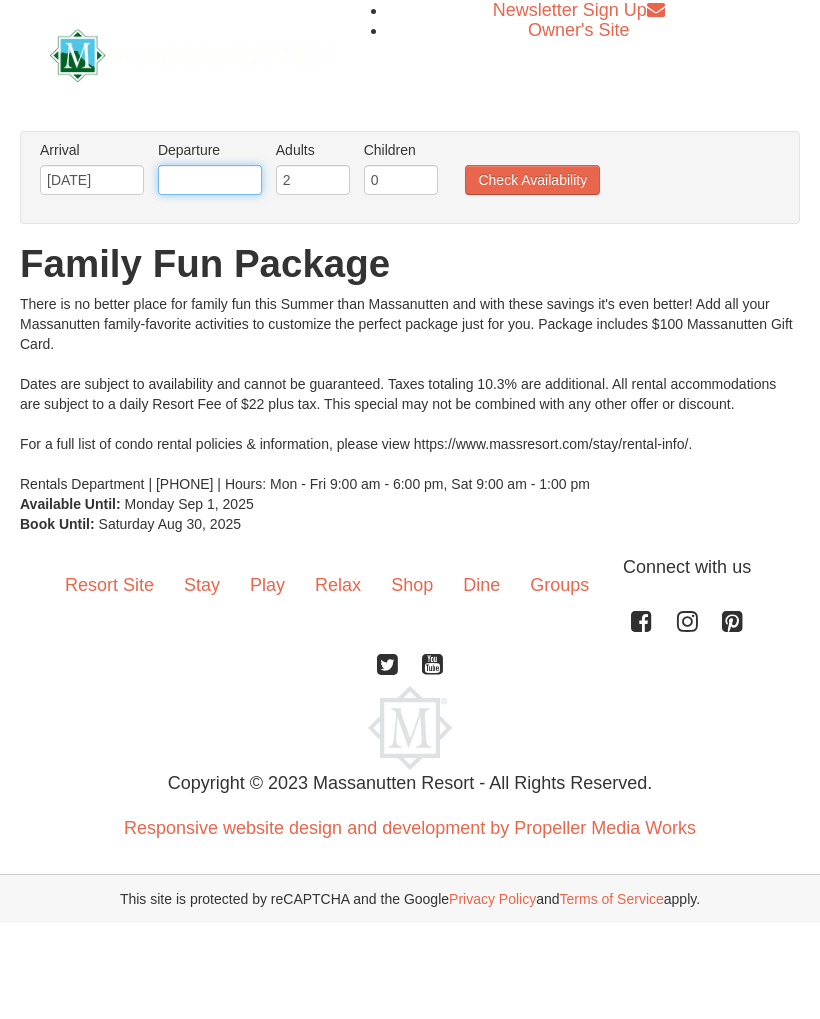 click at bounding box center [210, 180] 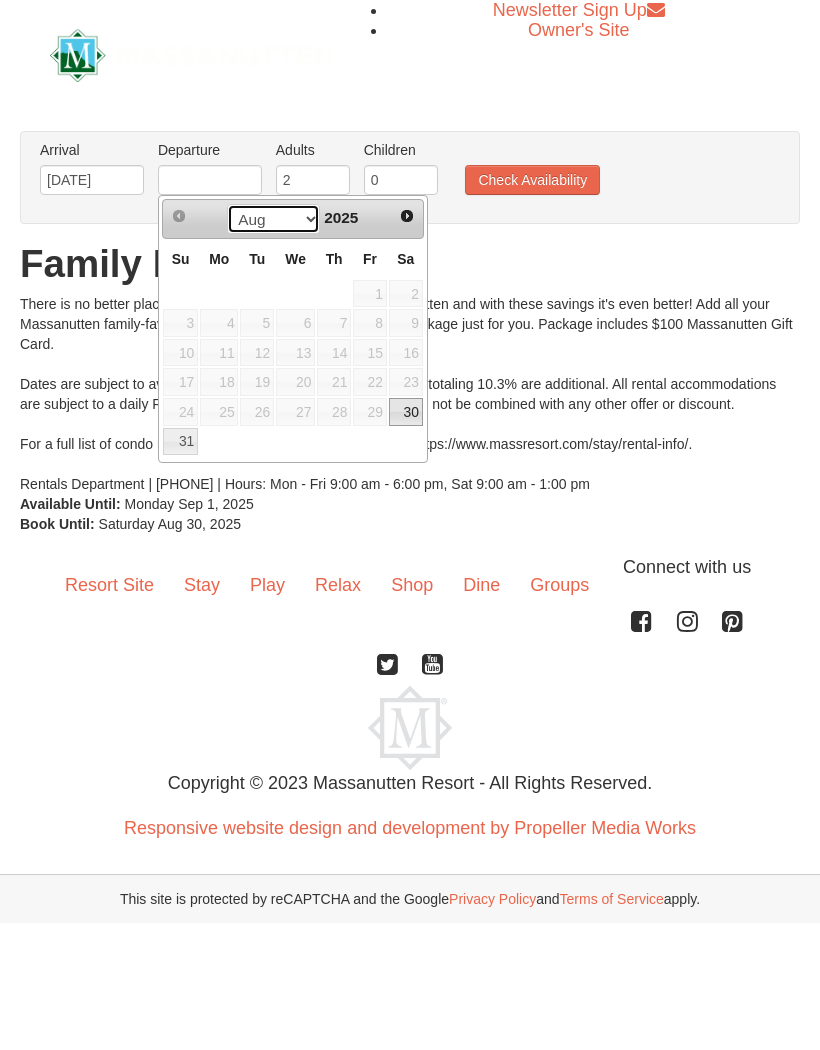 click on "Aug Sep" at bounding box center [273, 219] 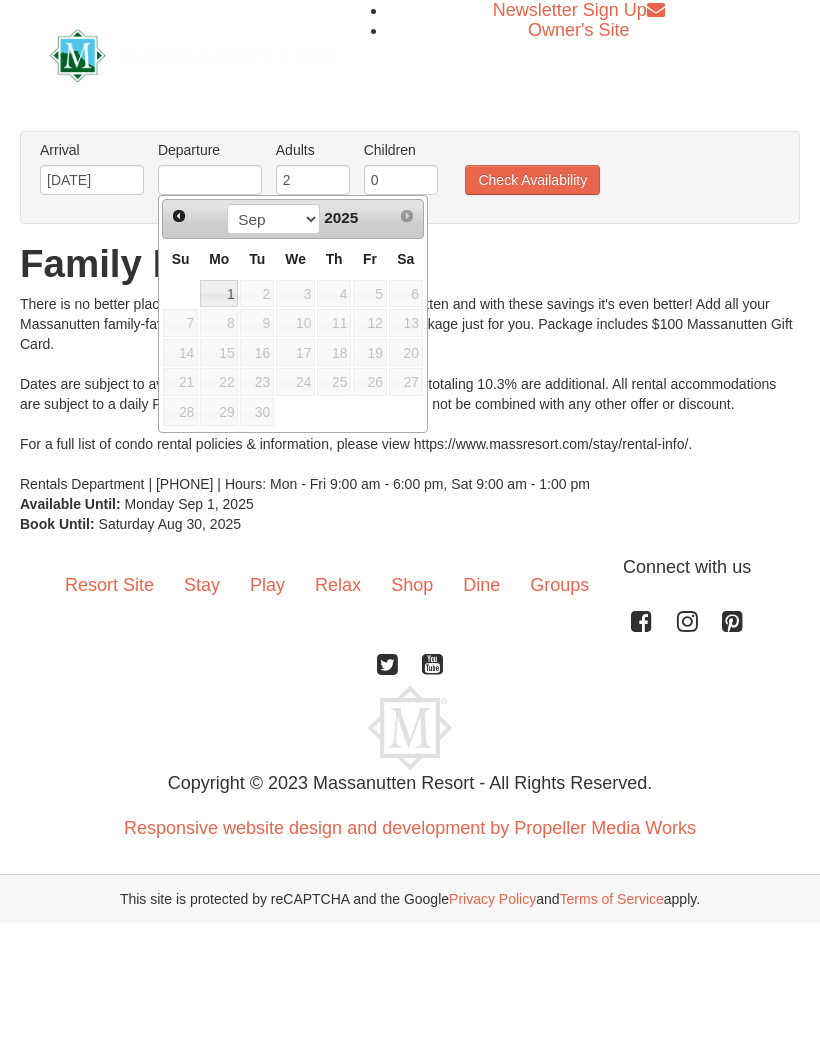 click on "6" at bounding box center (406, 294) 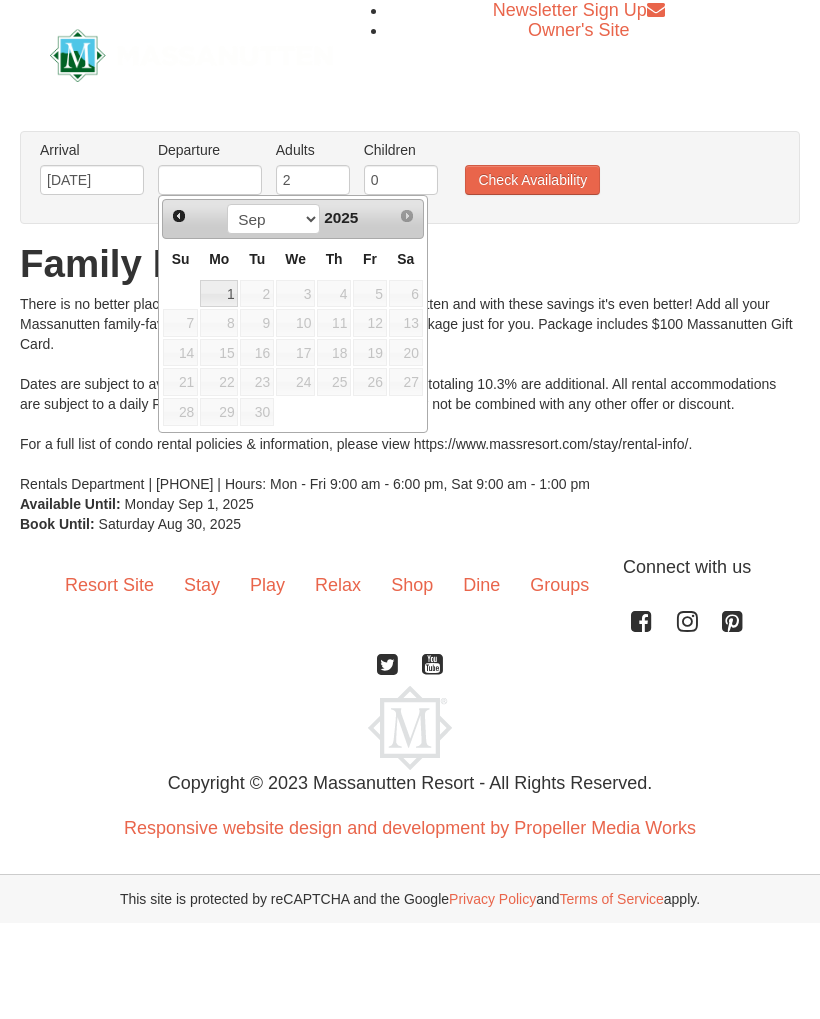 click on "5" at bounding box center [370, 294] 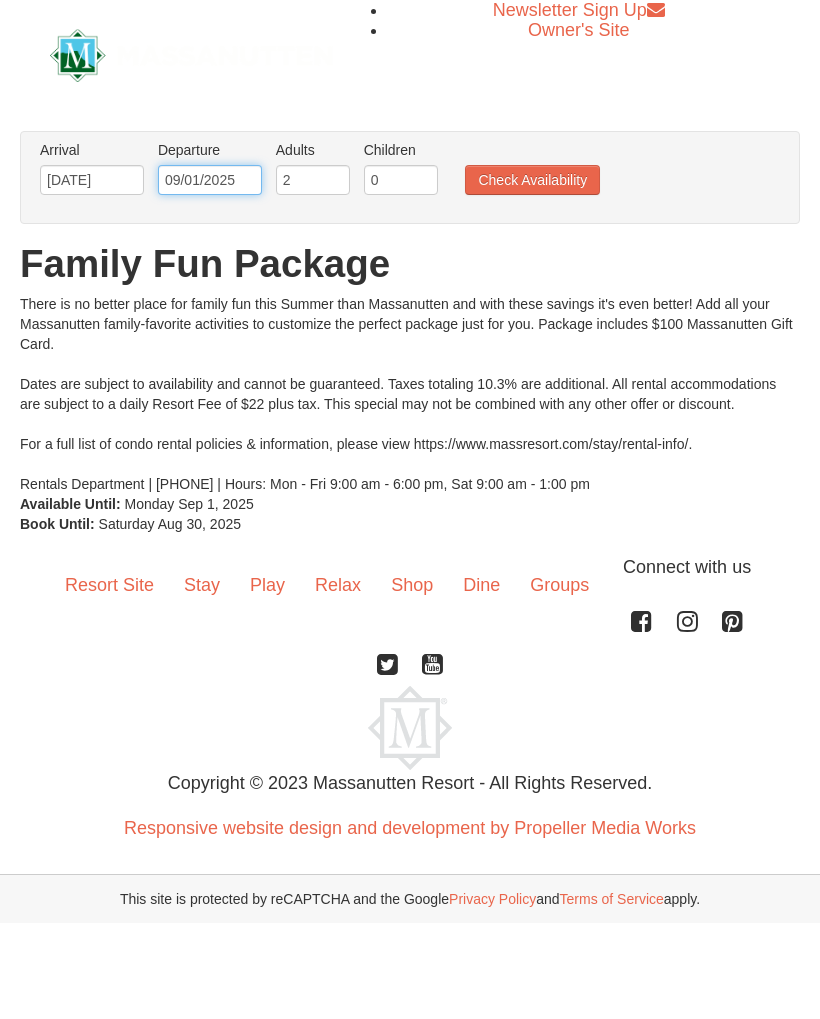 click on "09/01/2025" at bounding box center [210, 180] 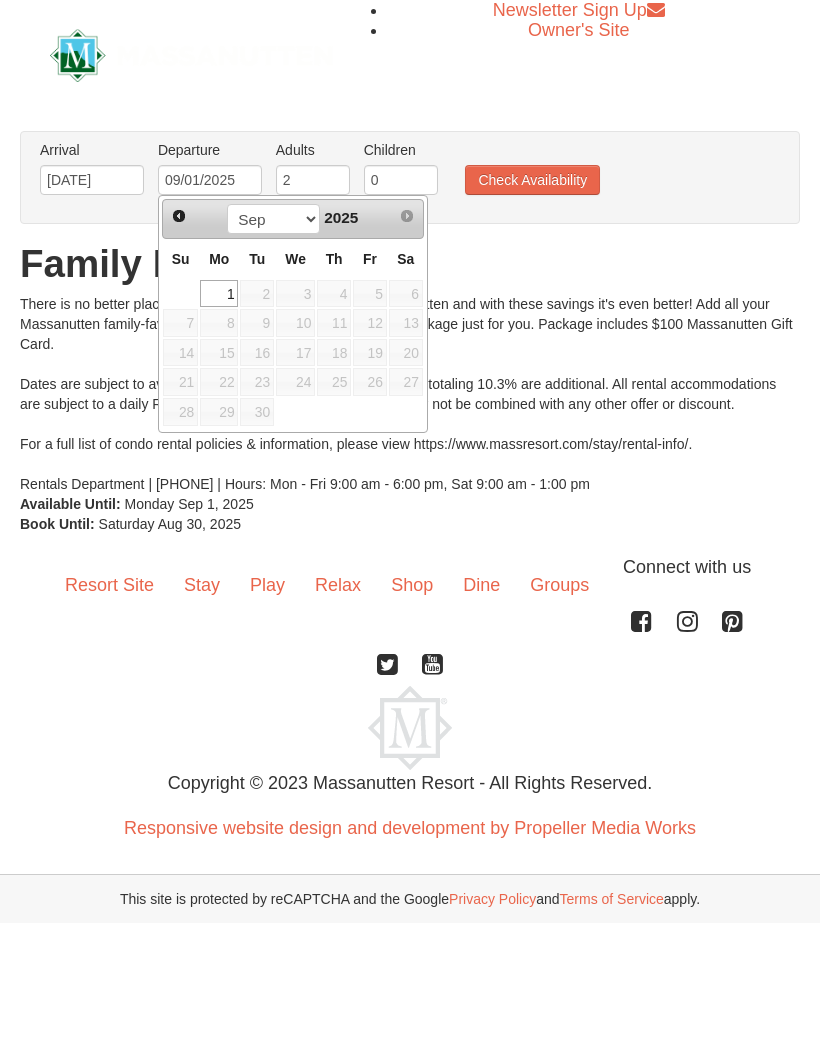 click on "4" at bounding box center [334, 294] 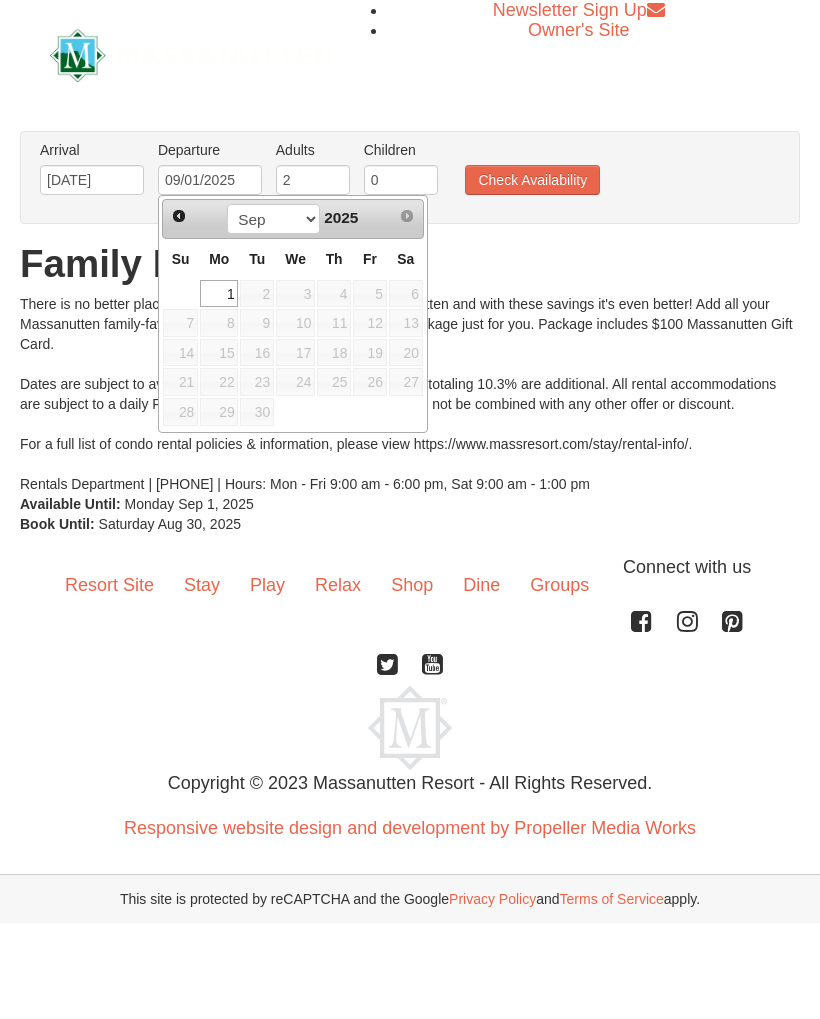 click on "11" at bounding box center [334, 323] 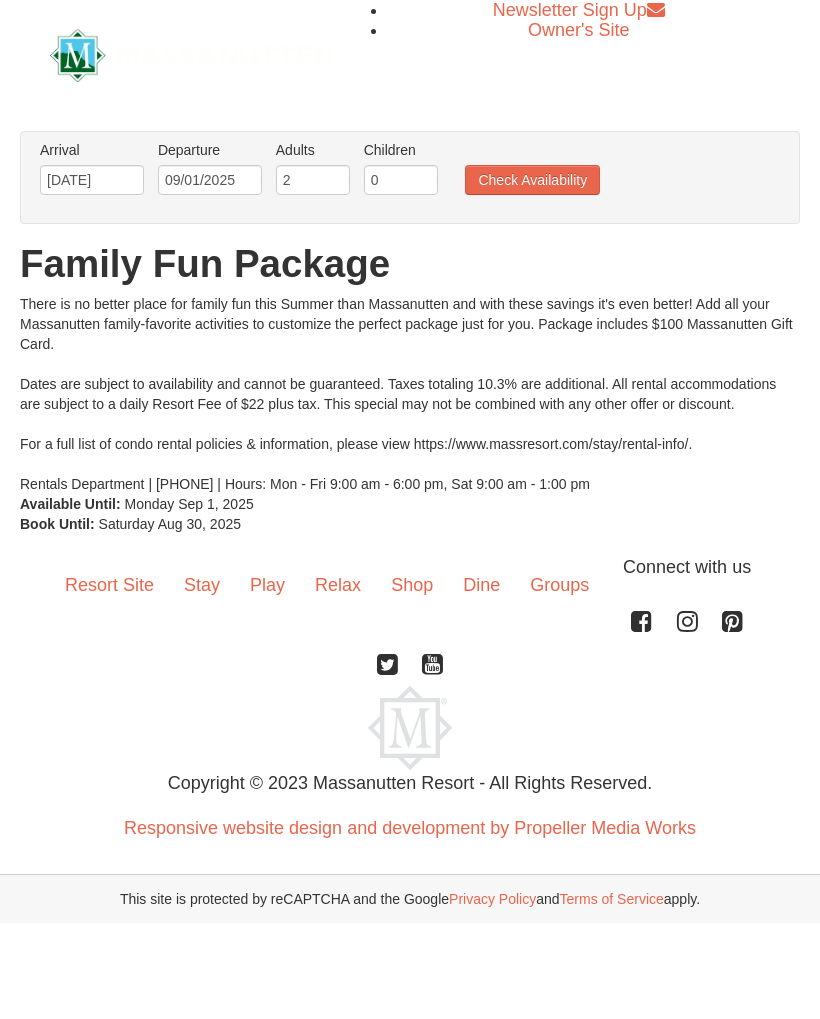 click on "There is no better place for family fun this Summer than Massanutten and with these savings it's even better! Add all your Massanutten family-favorite activities to customize the perfect package just for you. Package includes $100 Massanutten Gift Card.  Dates are subject to availability and cannot be guaranteed. Taxes totaling 10.3% are additional. All rental accommodations are subject to a daily Resort Fee of $22 plus tax. This special may not be combined with any other offer or discount.   For a full list of condo rental policies & information, please view https://www.massresort.com/stay/rental-info/. Rentals Department | 540.289.4952 | Hours: Mon - Fri 9:00 am - 6:00 pm, Sat 9:00 am - 1:00 pm" at bounding box center [410, 394] 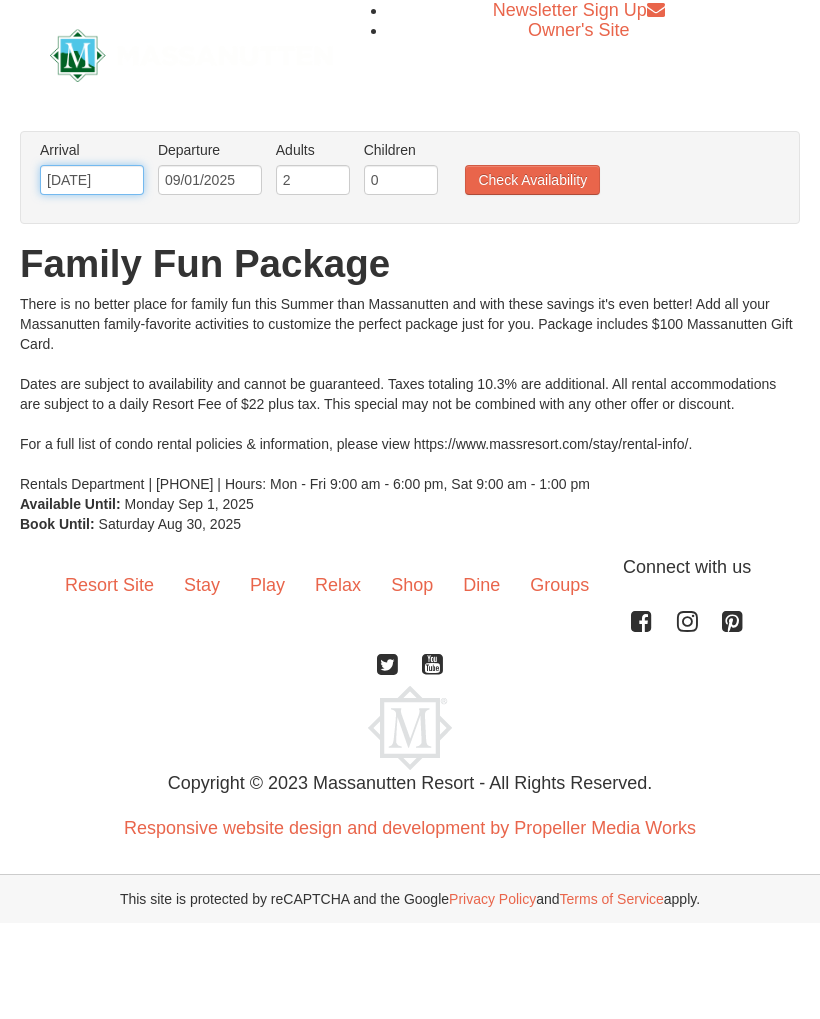click on "08/30/2025" at bounding box center [92, 180] 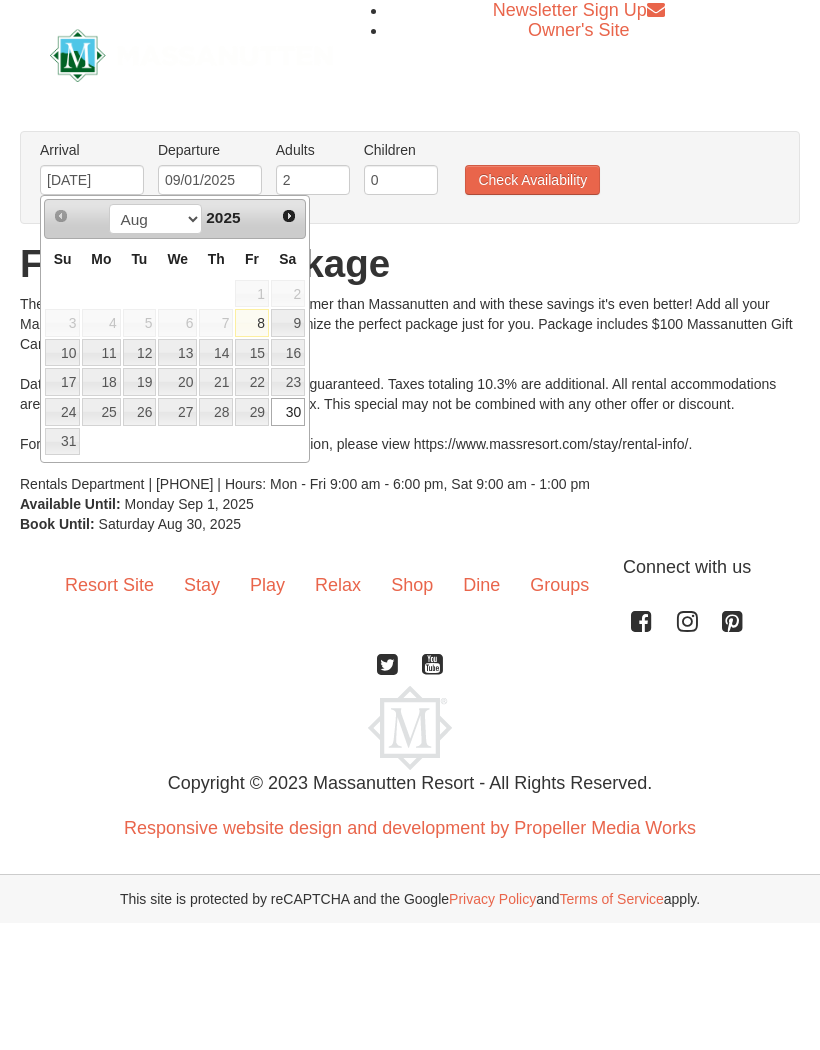 click on "8" at bounding box center [252, 323] 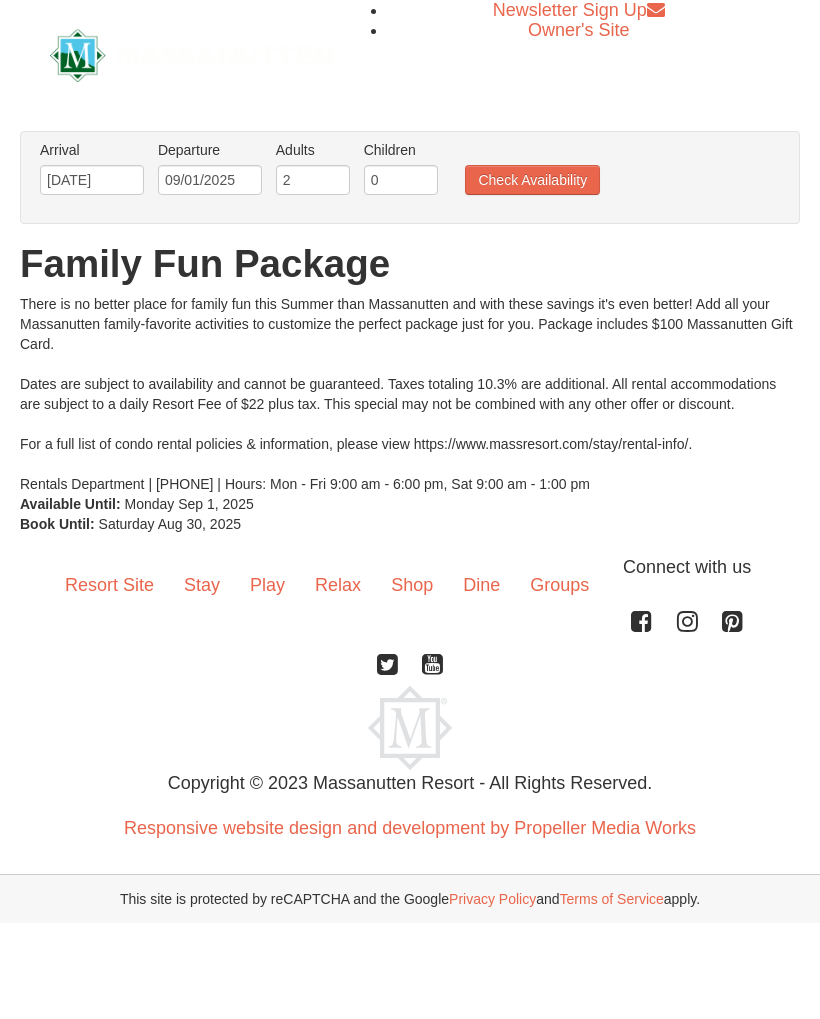 click at bounding box center (410, 728) 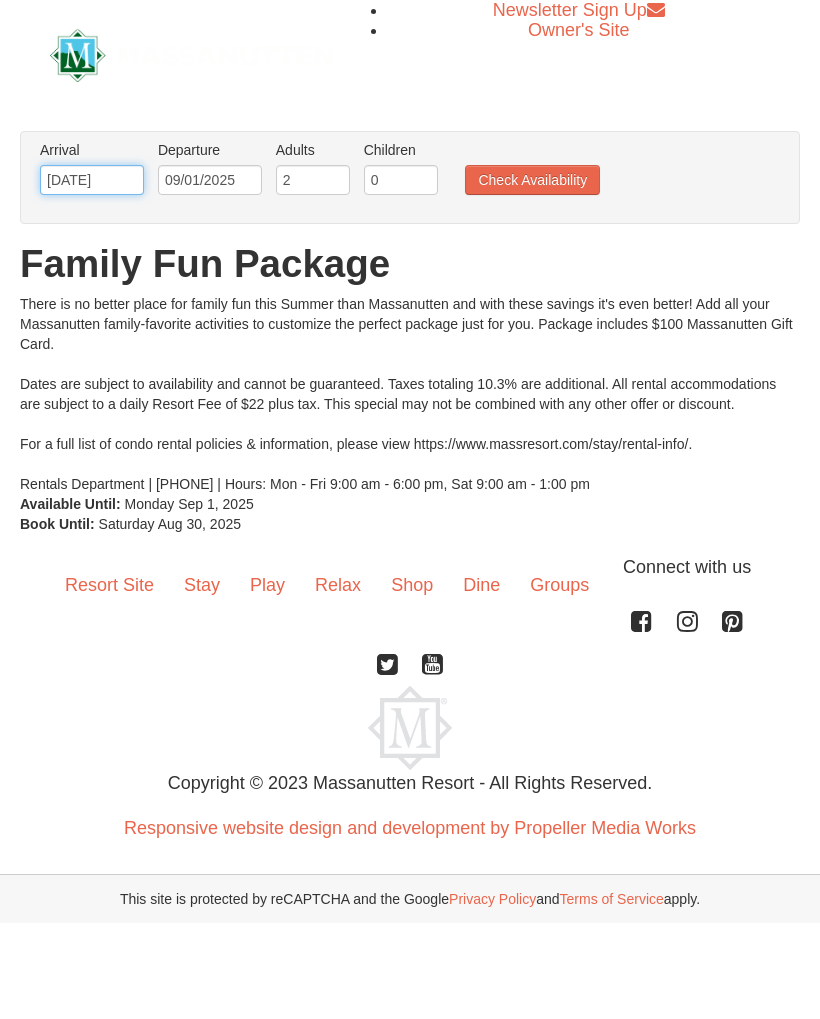 click on "08/08/2025" at bounding box center (92, 180) 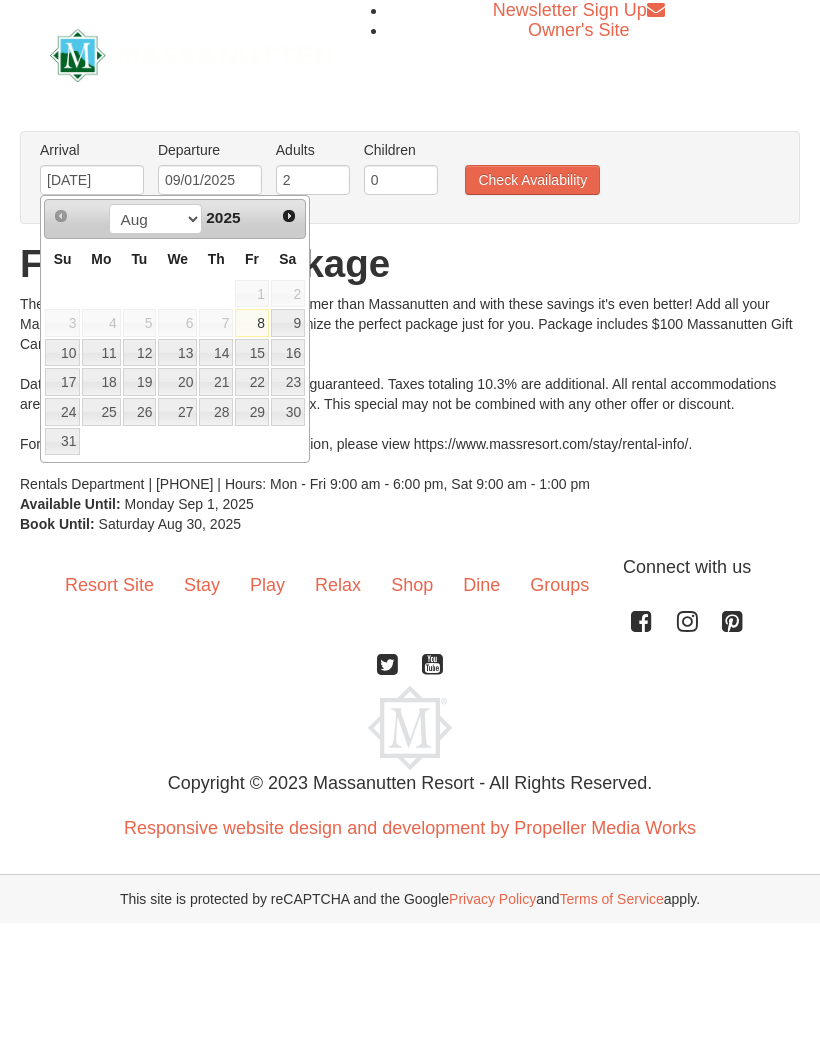 click on "31" at bounding box center (62, 442) 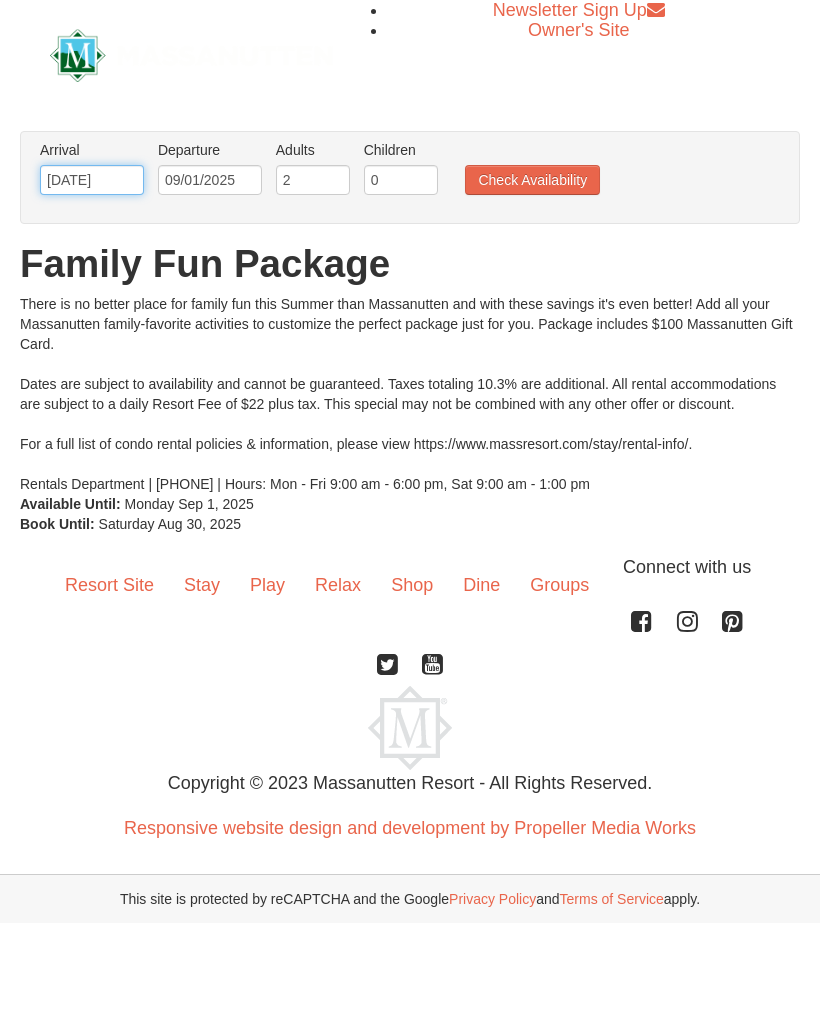 click on "[DATE]" at bounding box center (92, 180) 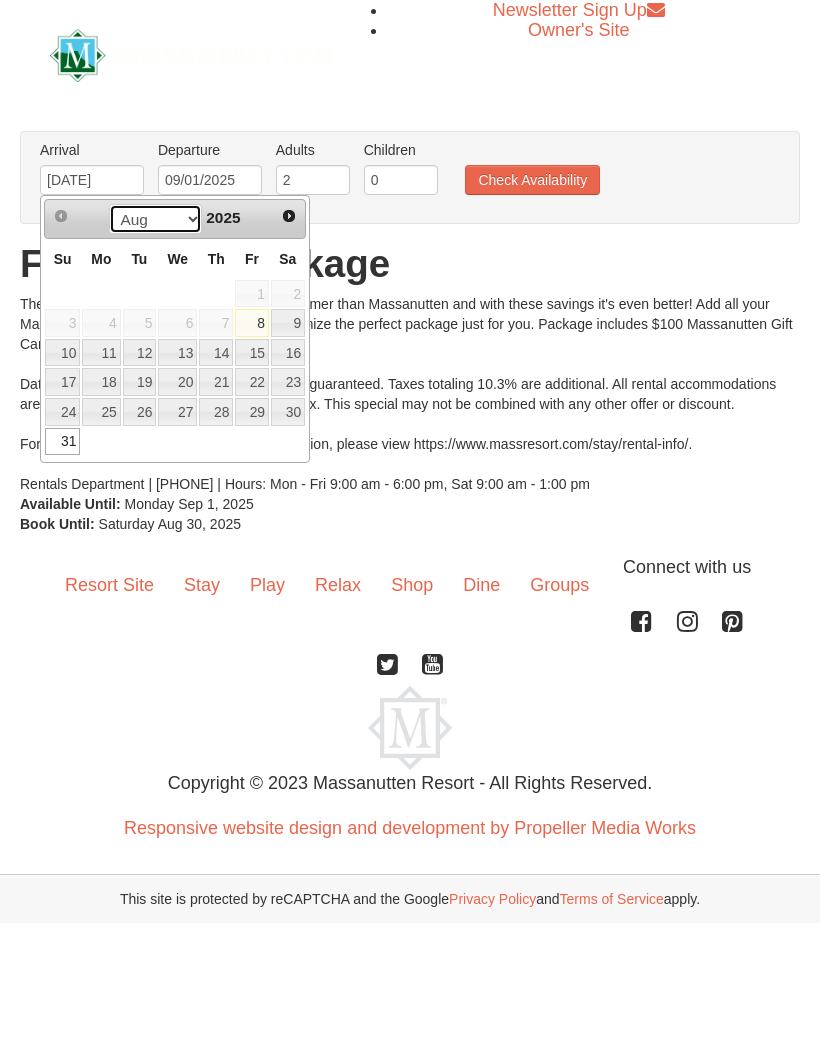 click on "Aug Sep" at bounding box center [155, 219] 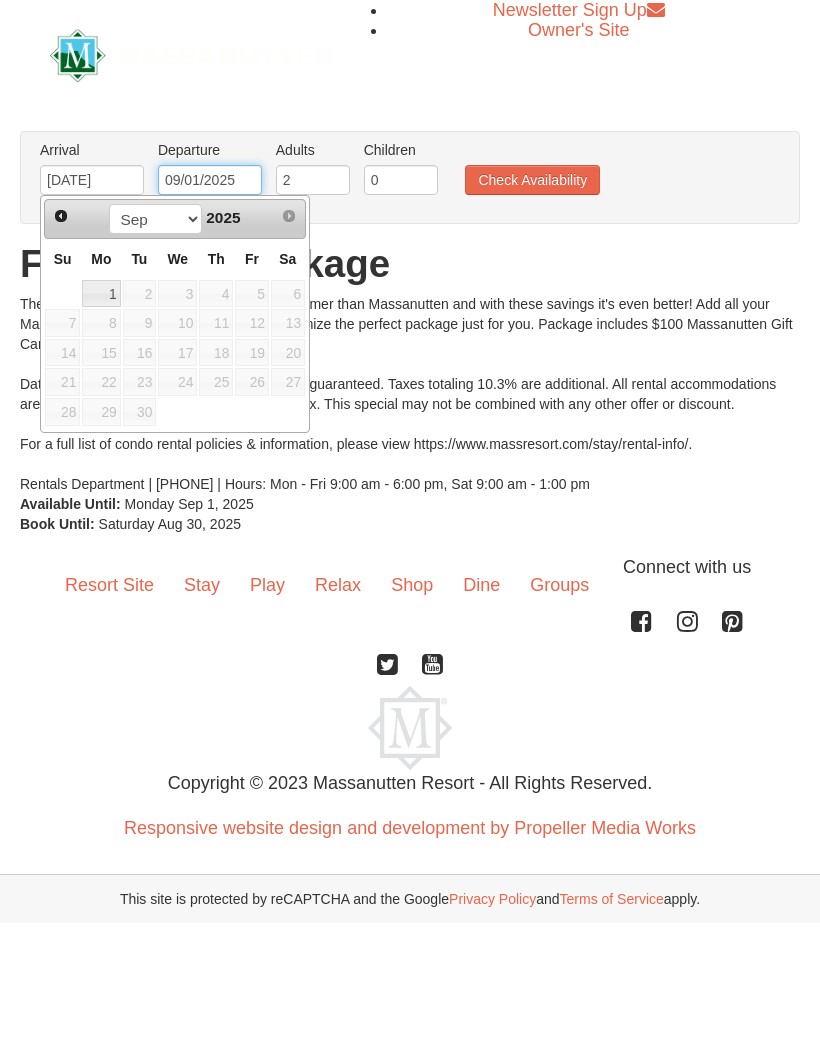 click on "09/01/2025" at bounding box center [210, 180] 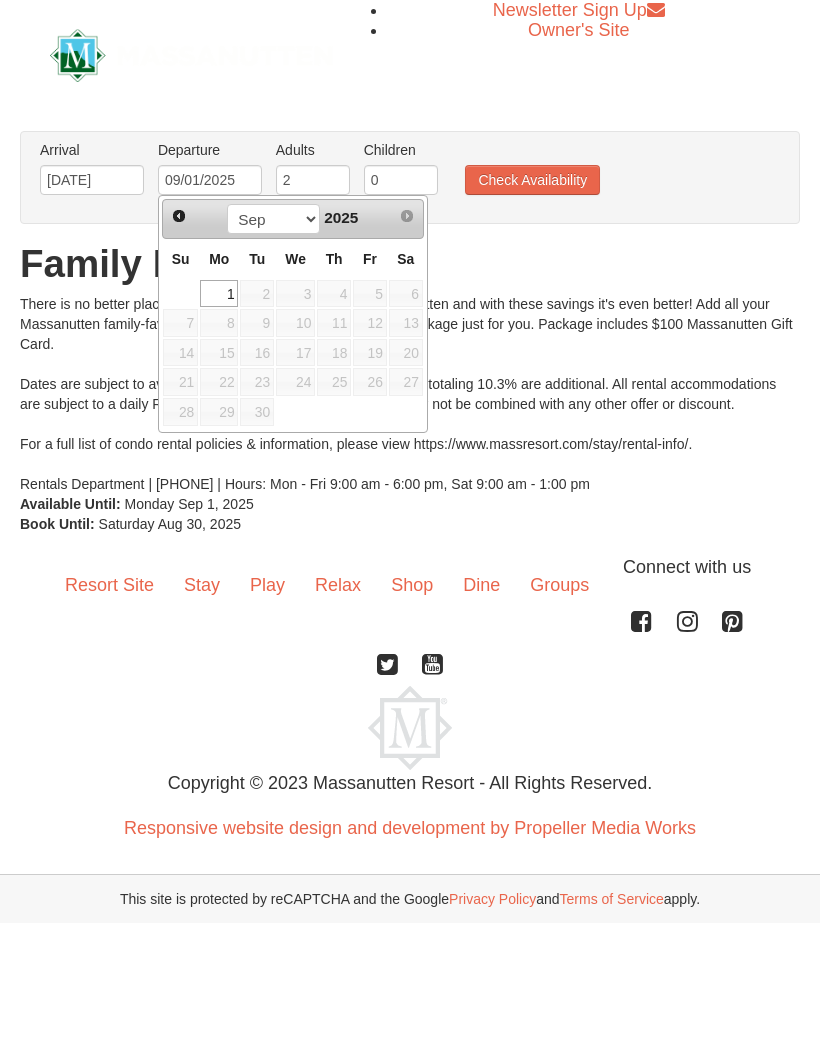 click on "2" at bounding box center [257, 294] 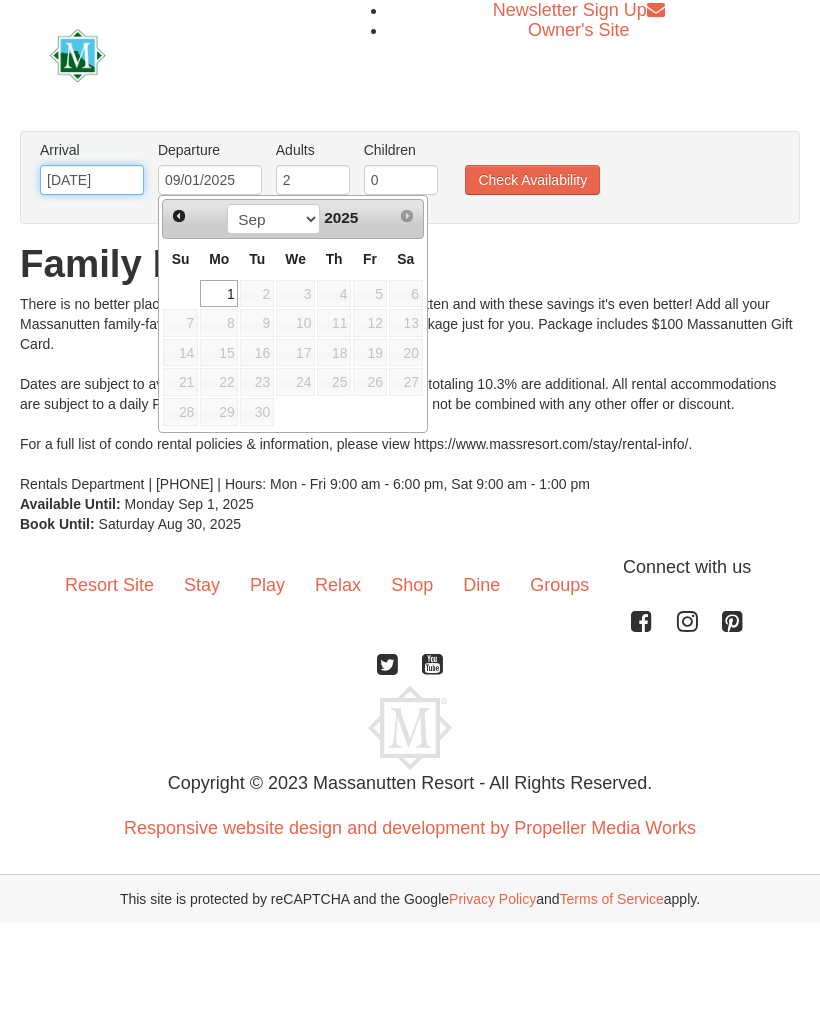 click on "[DATE]" at bounding box center (92, 180) 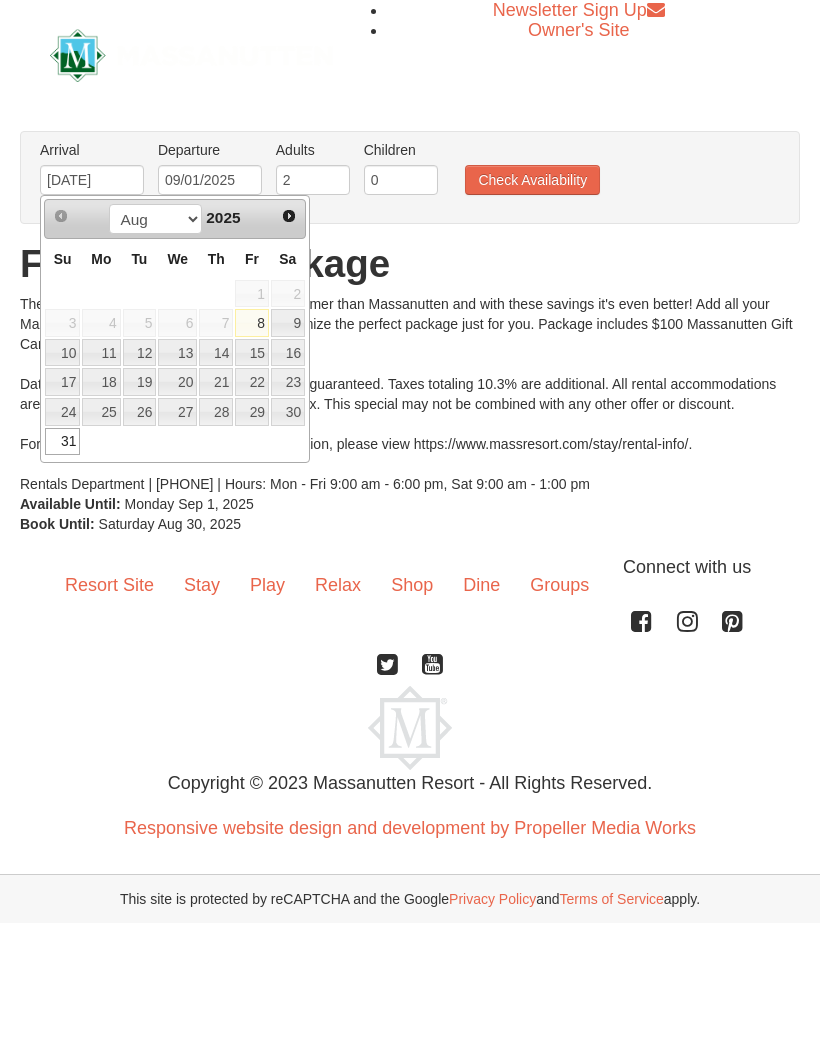 click on "Check Availability" at bounding box center (532, 180) 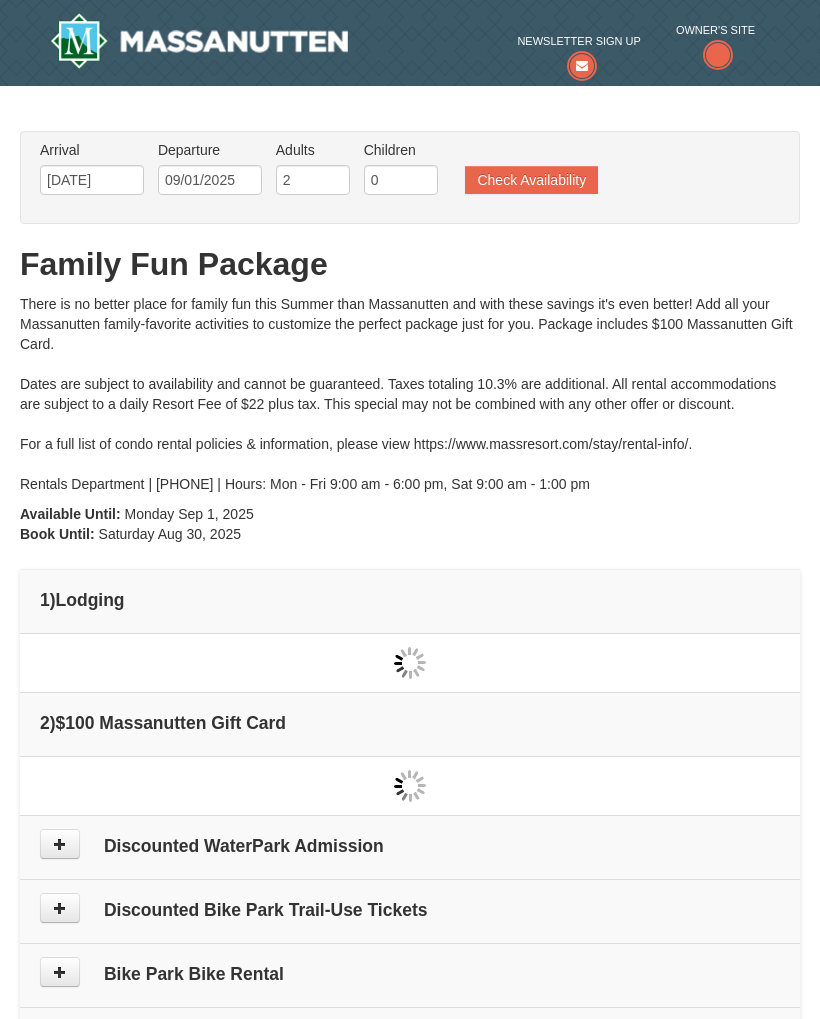 scroll, scrollTop: -2, scrollLeft: 0, axis: vertical 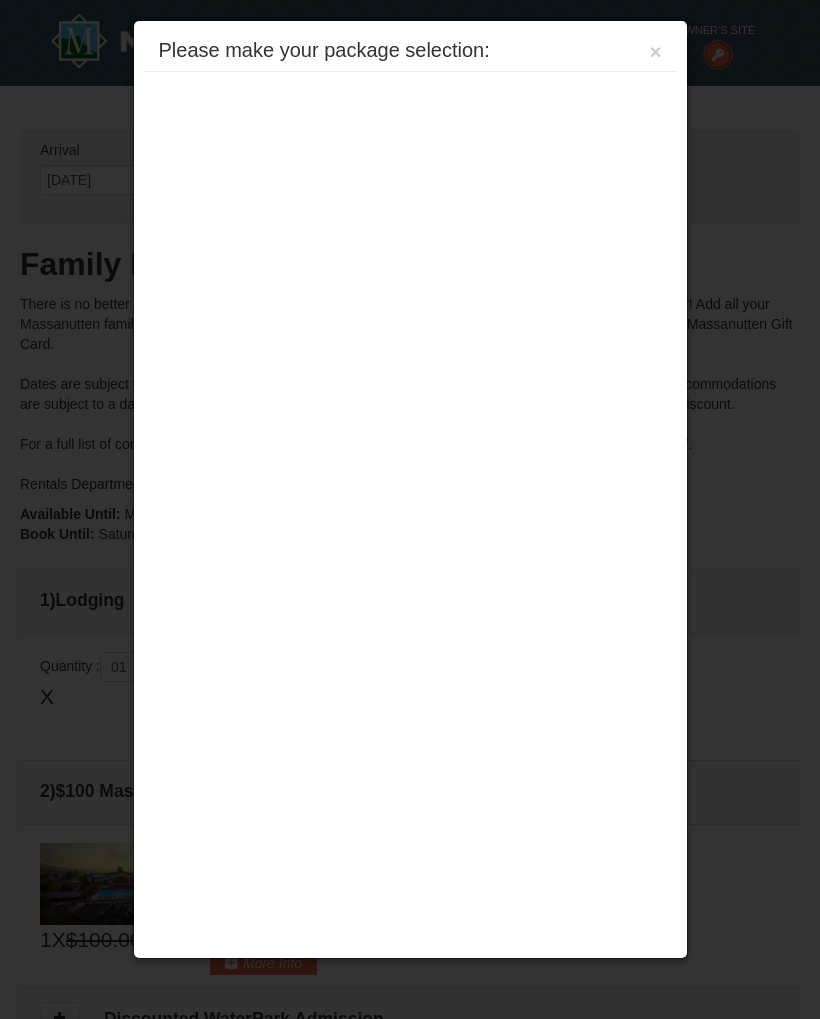 click on "×" at bounding box center [656, 52] 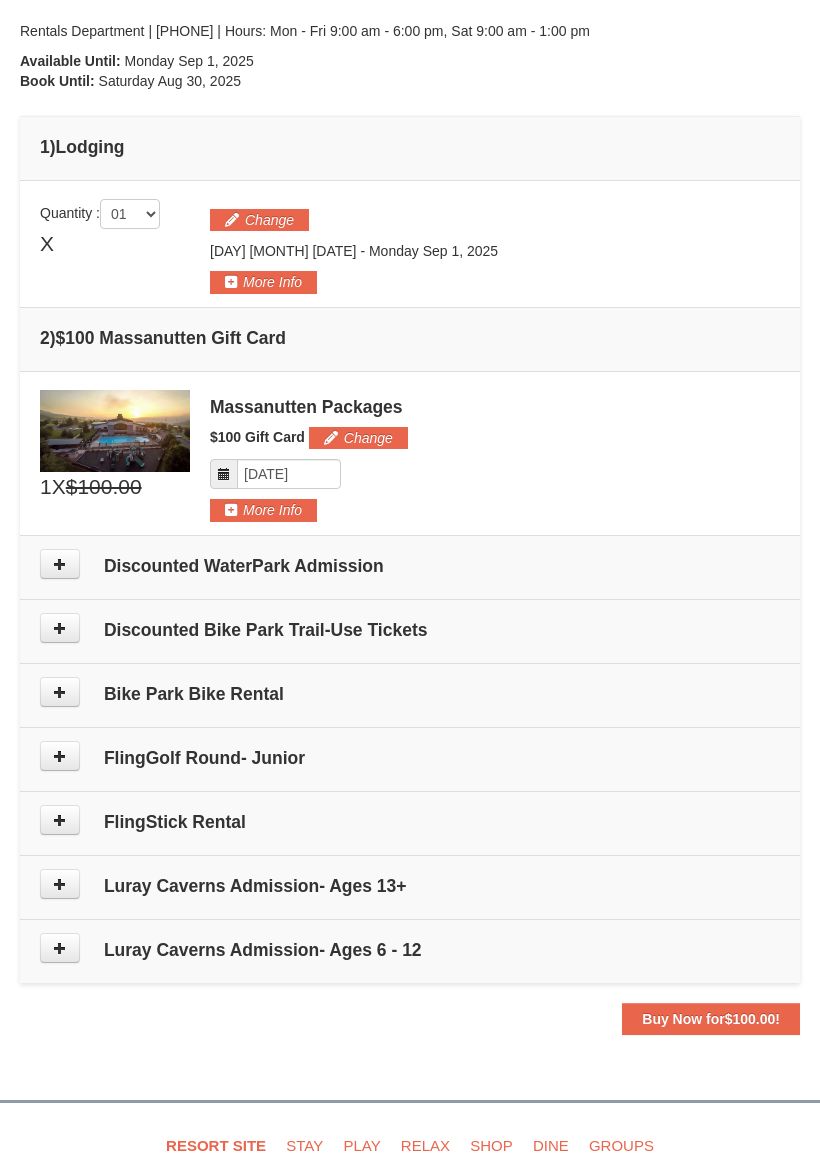 scroll, scrollTop: 454, scrollLeft: 0, axis: vertical 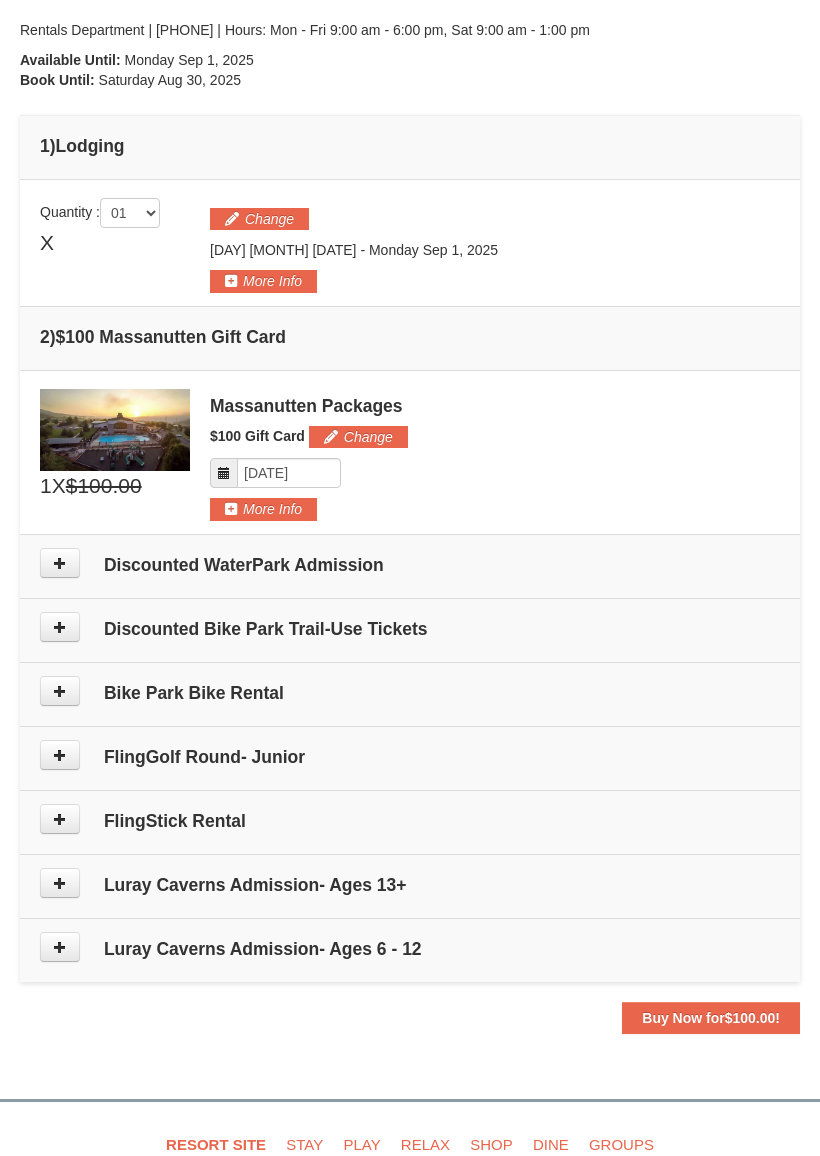 click on "Discounted WaterPark Admission" at bounding box center [410, 565] 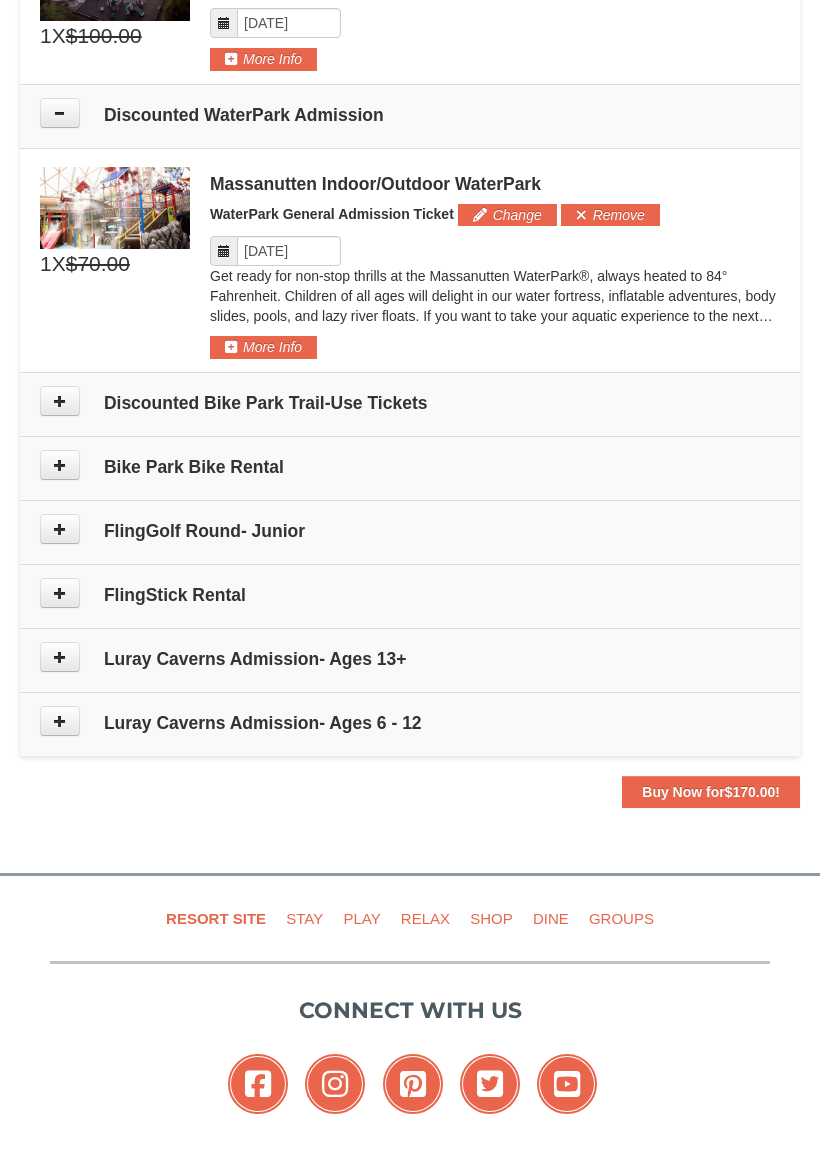 scroll, scrollTop: 903, scrollLeft: 0, axis: vertical 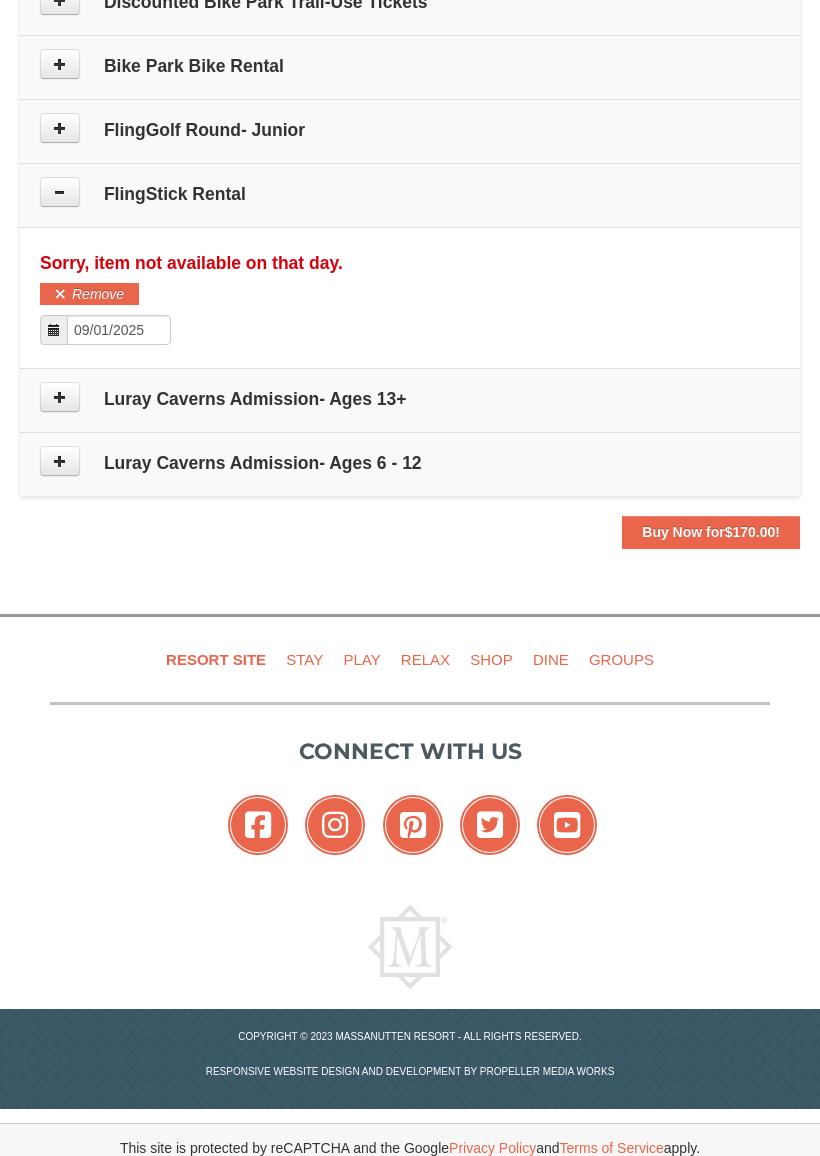 click at bounding box center (60, 397) 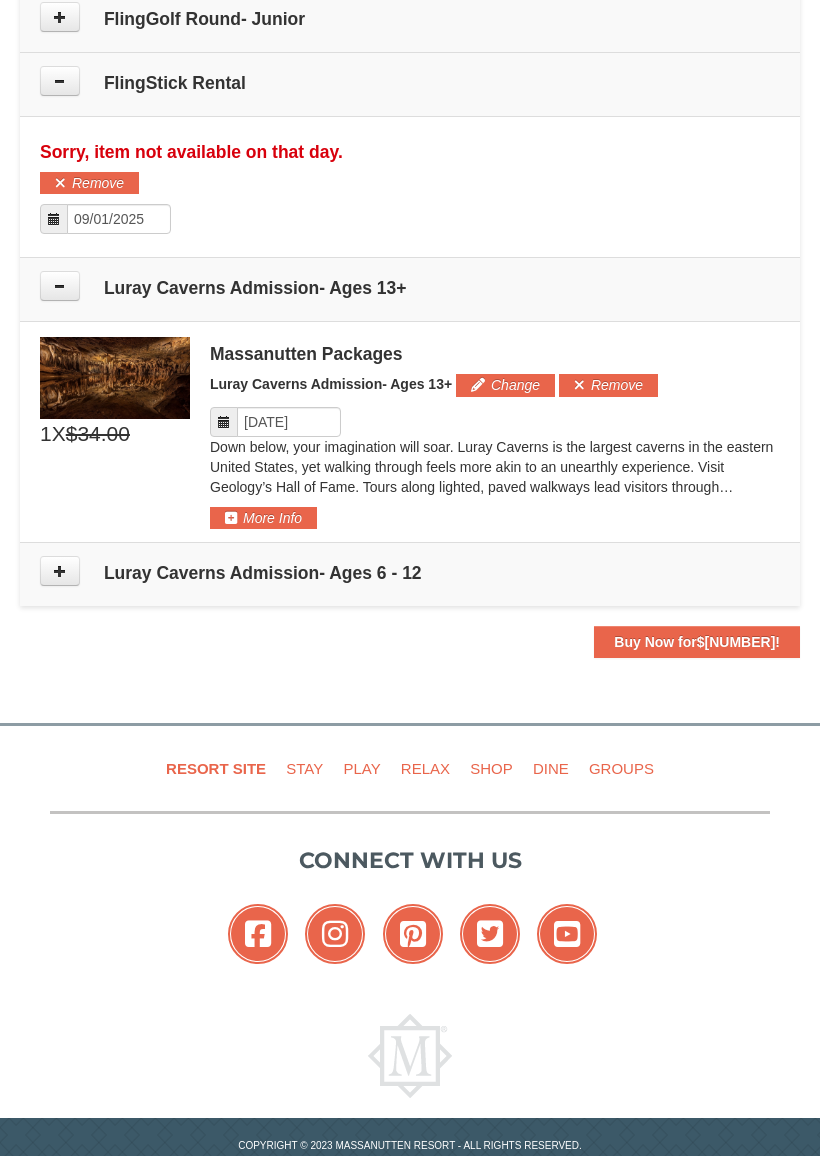 scroll, scrollTop: 1541, scrollLeft: 0, axis: vertical 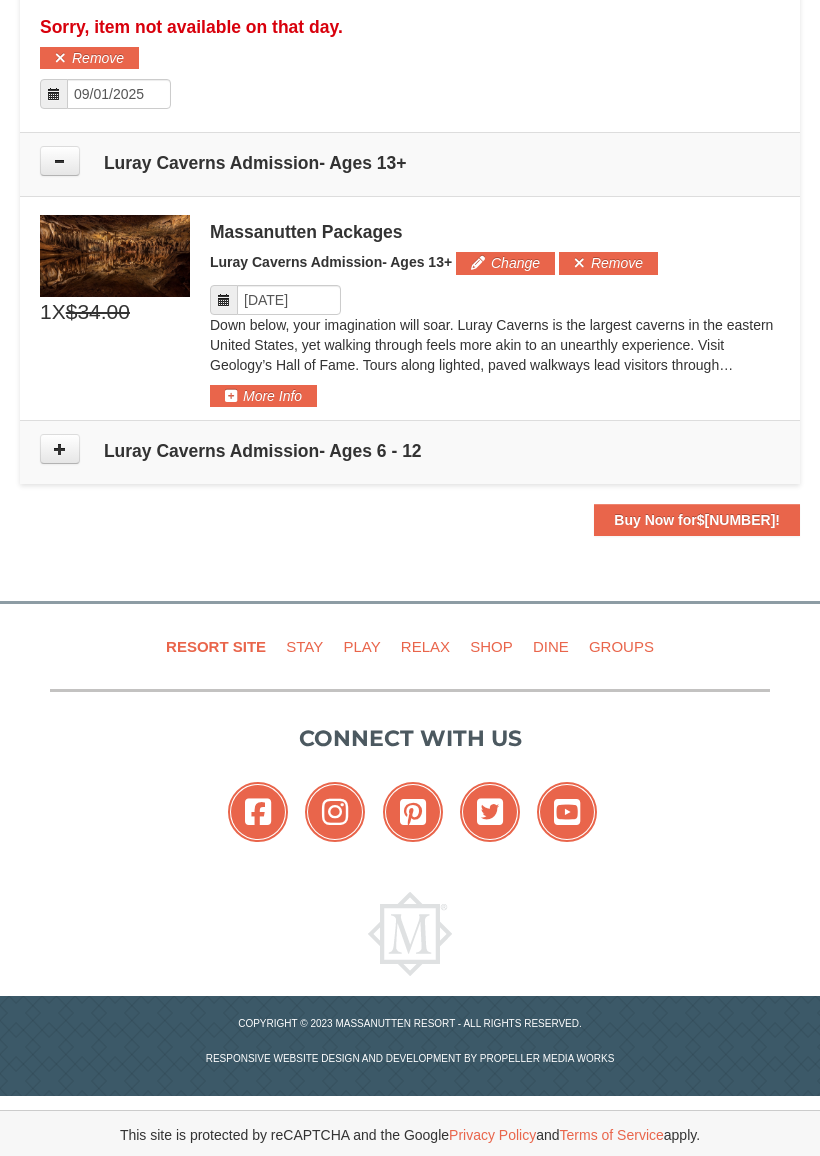 click on "Sorry, item not available on that day." at bounding box center [191, 27] 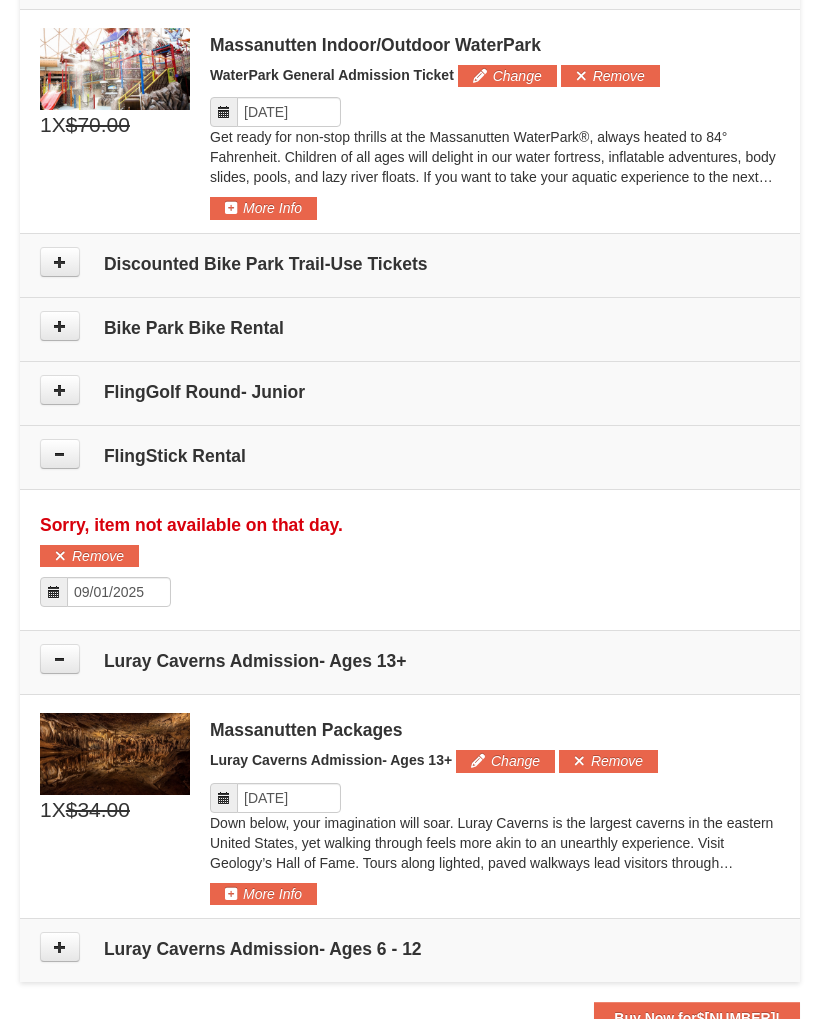 scroll, scrollTop: 1041, scrollLeft: 0, axis: vertical 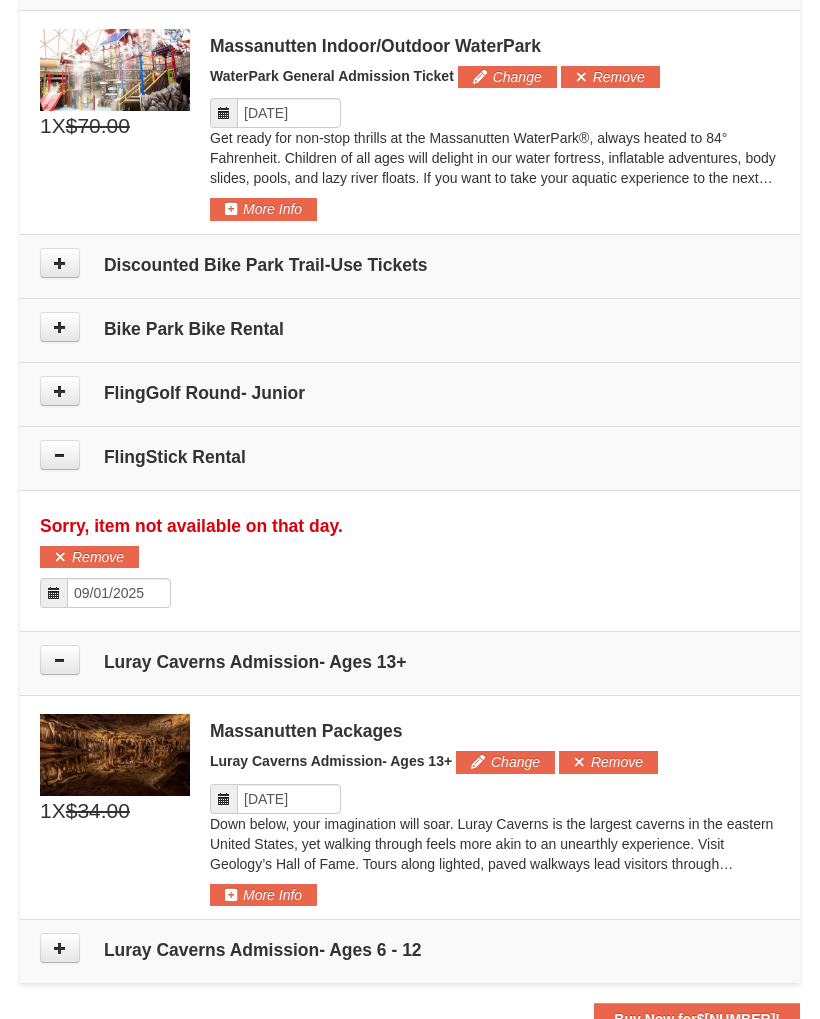 click on "FlingGolf Round- Junior" at bounding box center (410, 395) 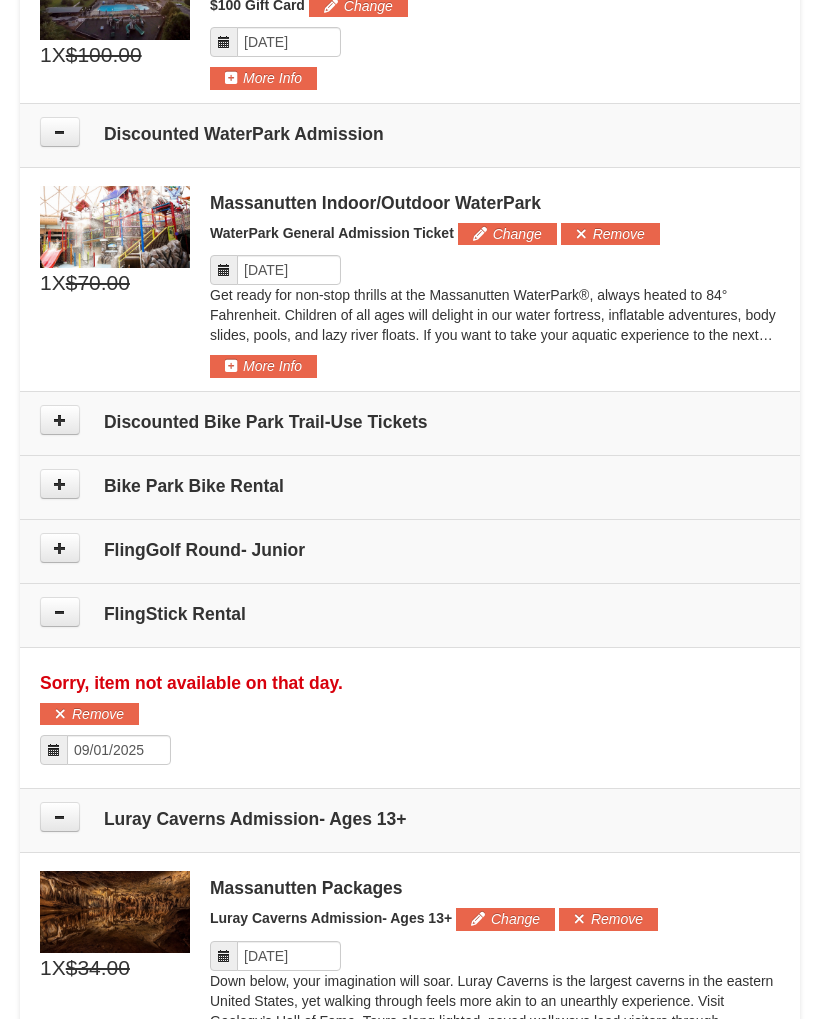 click at bounding box center [60, 549] 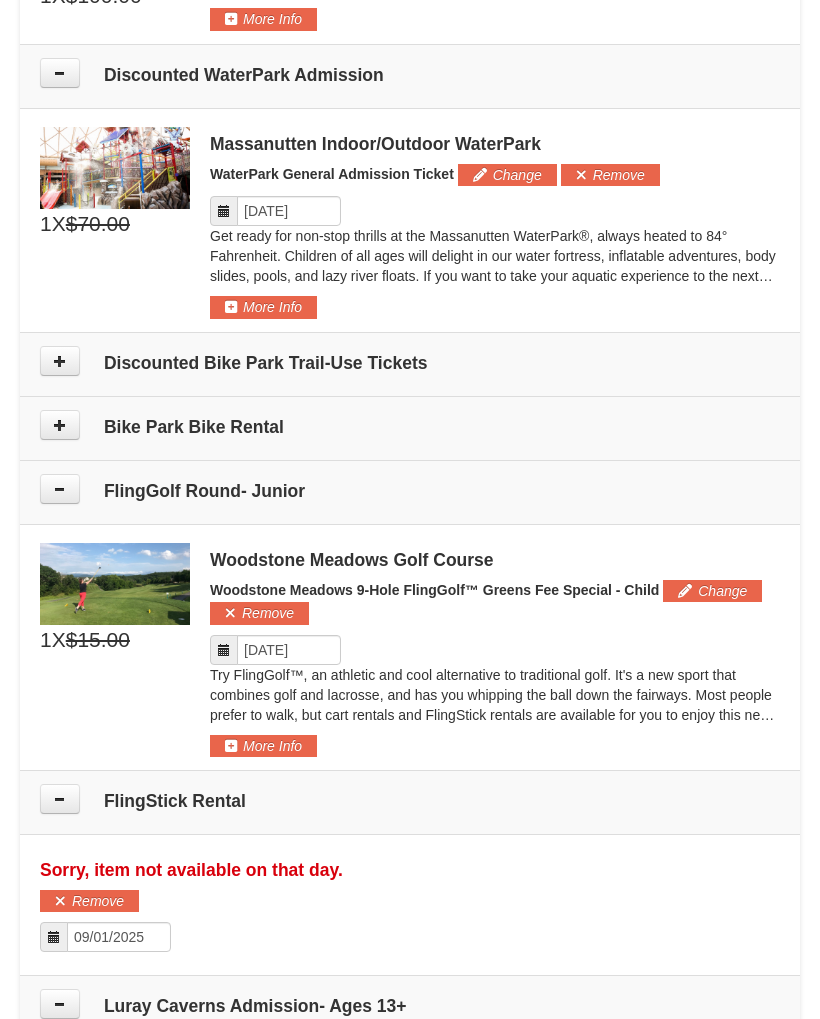 scroll, scrollTop: 938, scrollLeft: 0, axis: vertical 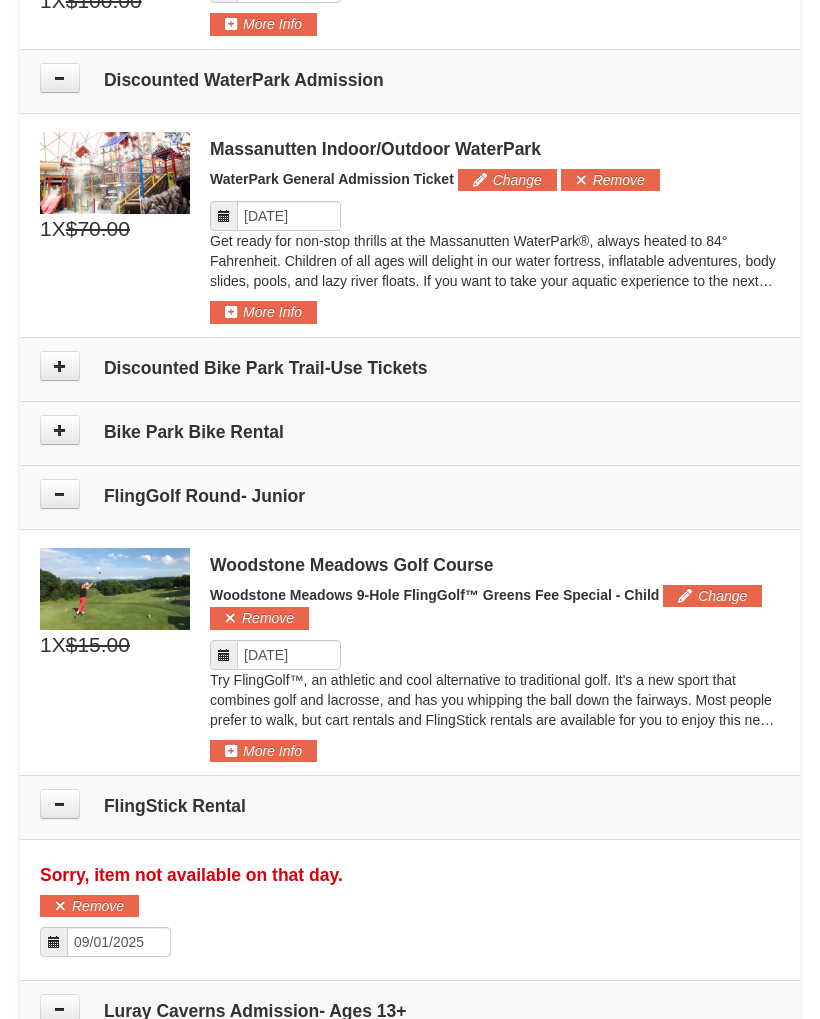 click on "Bike Park Bike Rental" at bounding box center (410, 434) 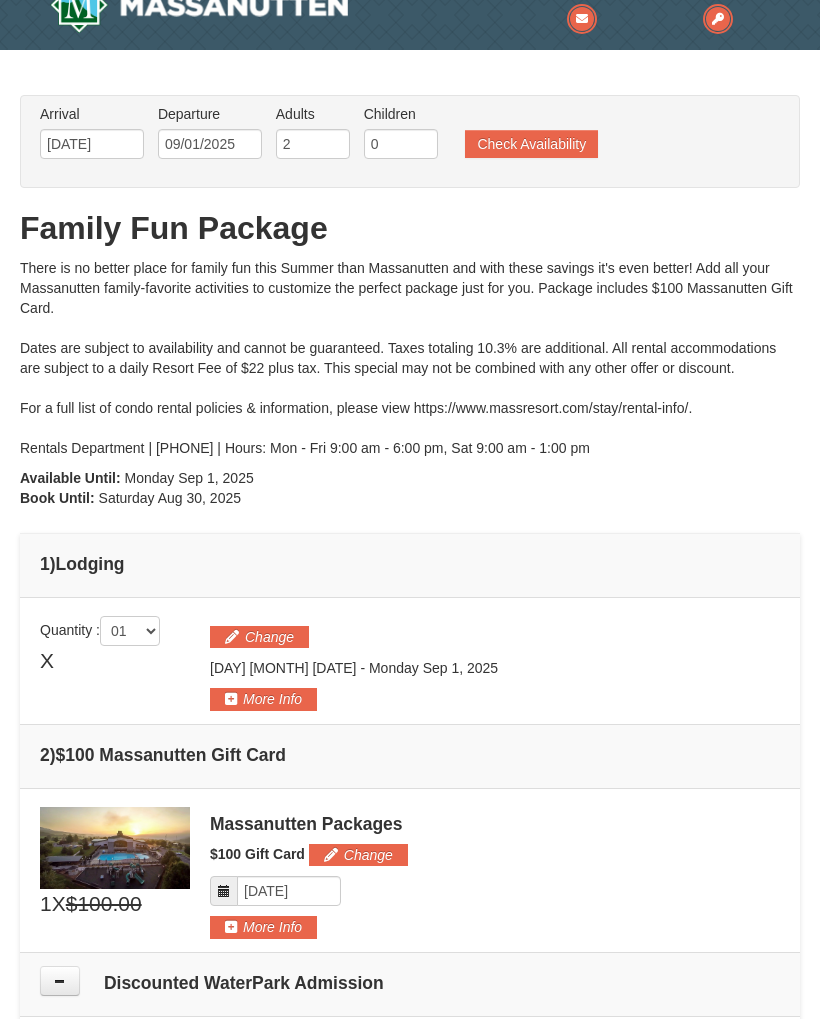 scroll, scrollTop: 0, scrollLeft: 0, axis: both 